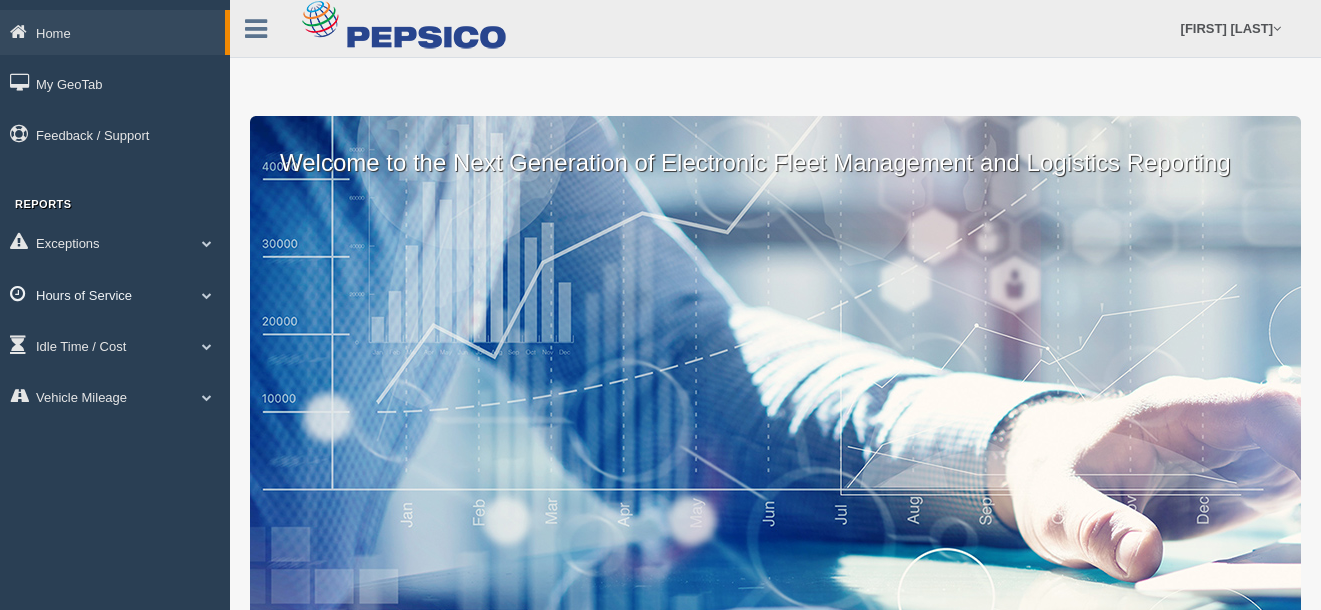 scroll, scrollTop: 0, scrollLeft: 0, axis: both 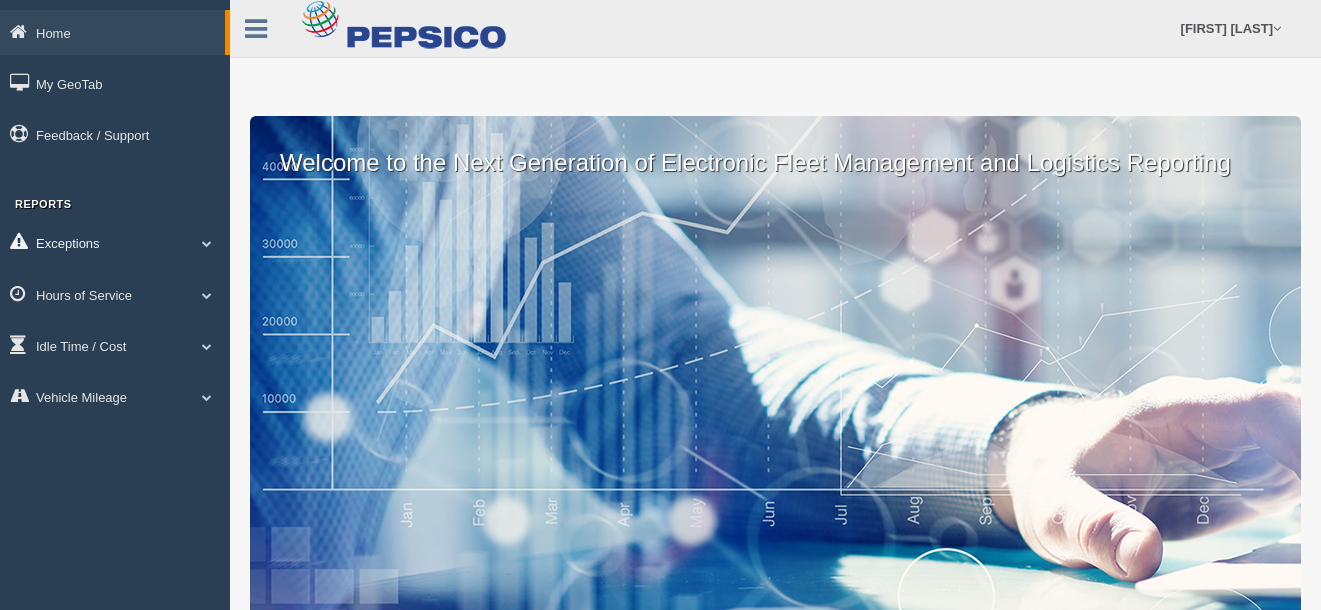 click at bounding box center (207, 243) 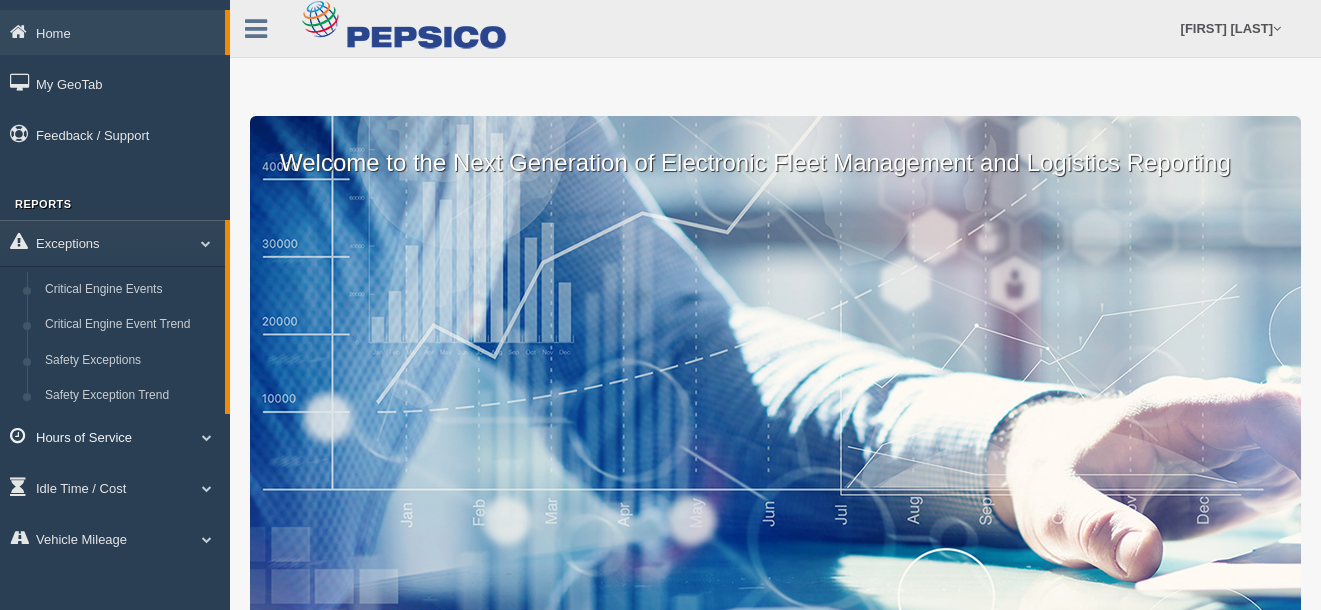 click at bounding box center [198, 243] 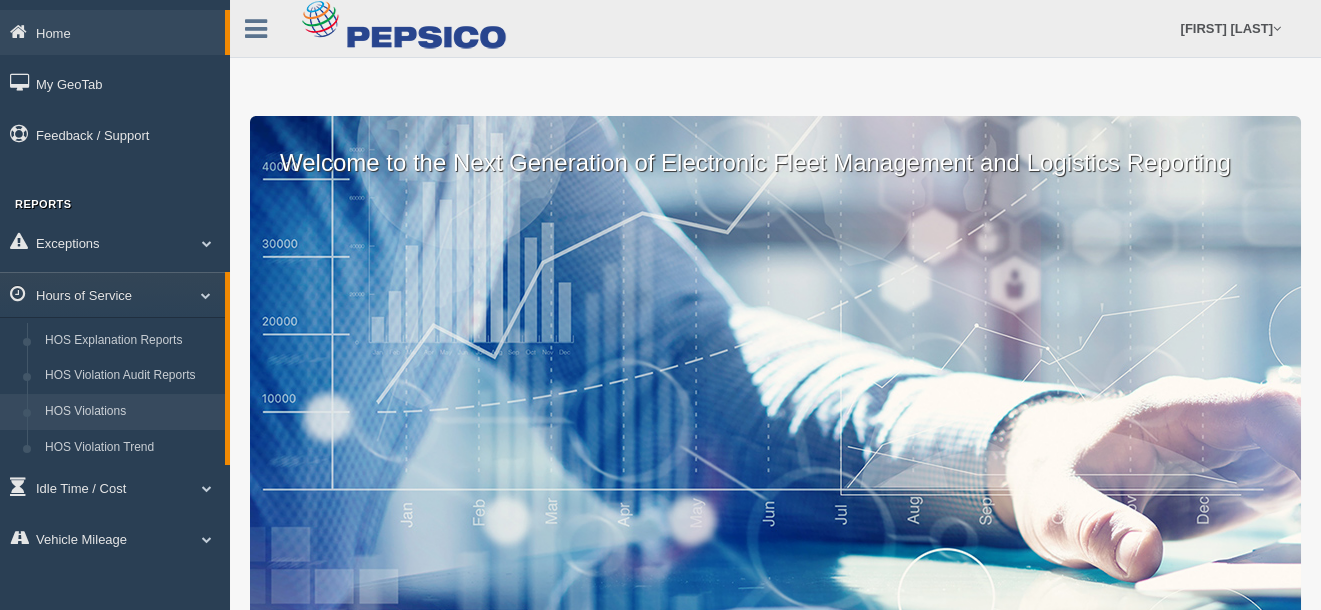 click on "HOS Violations" at bounding box center (130, 412) 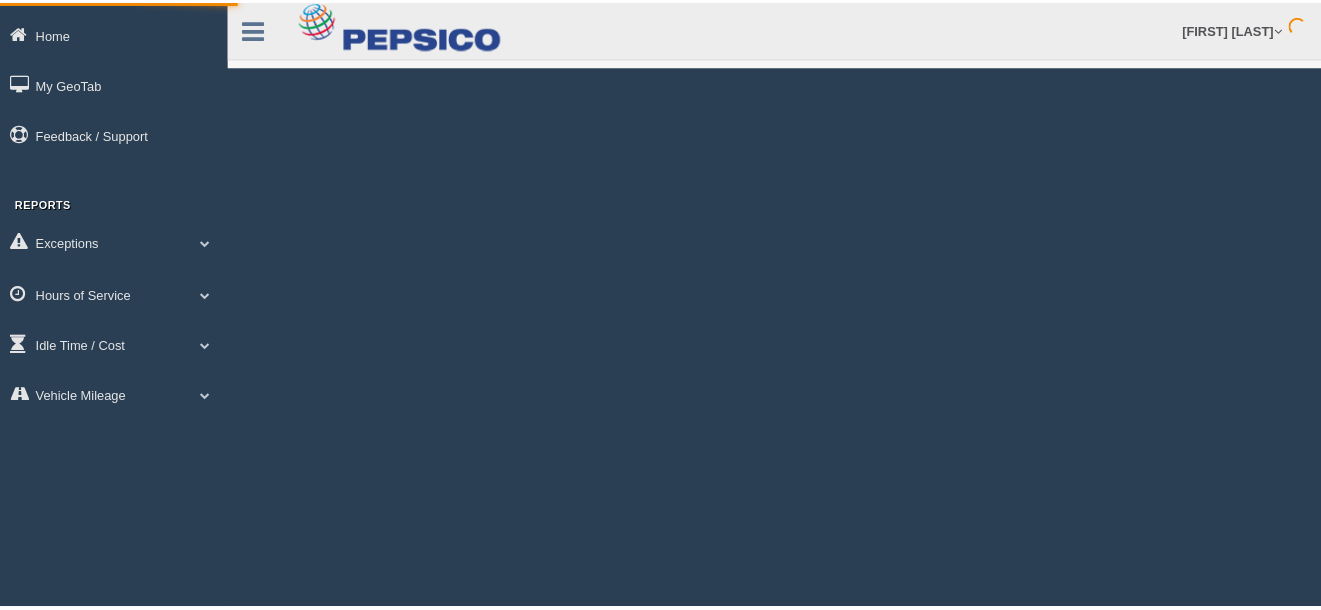 scroll, scrollTop: 0, scrollLeft: 0, axis: both 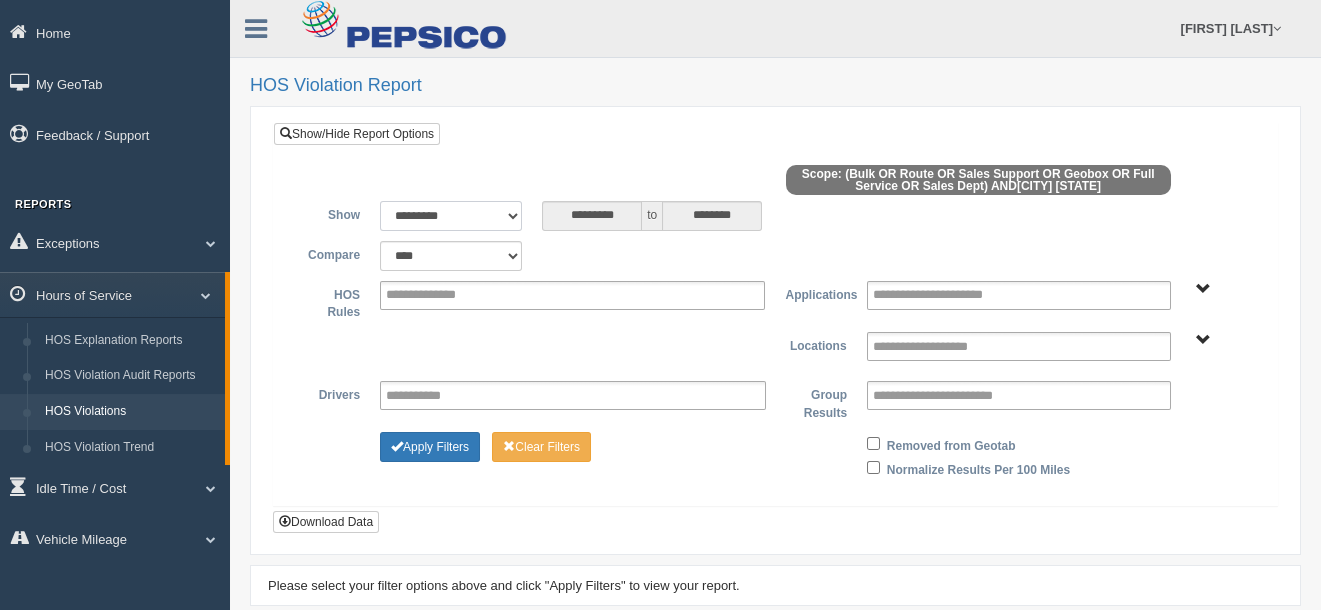 click on "**********" at bounding box center [451, 216] 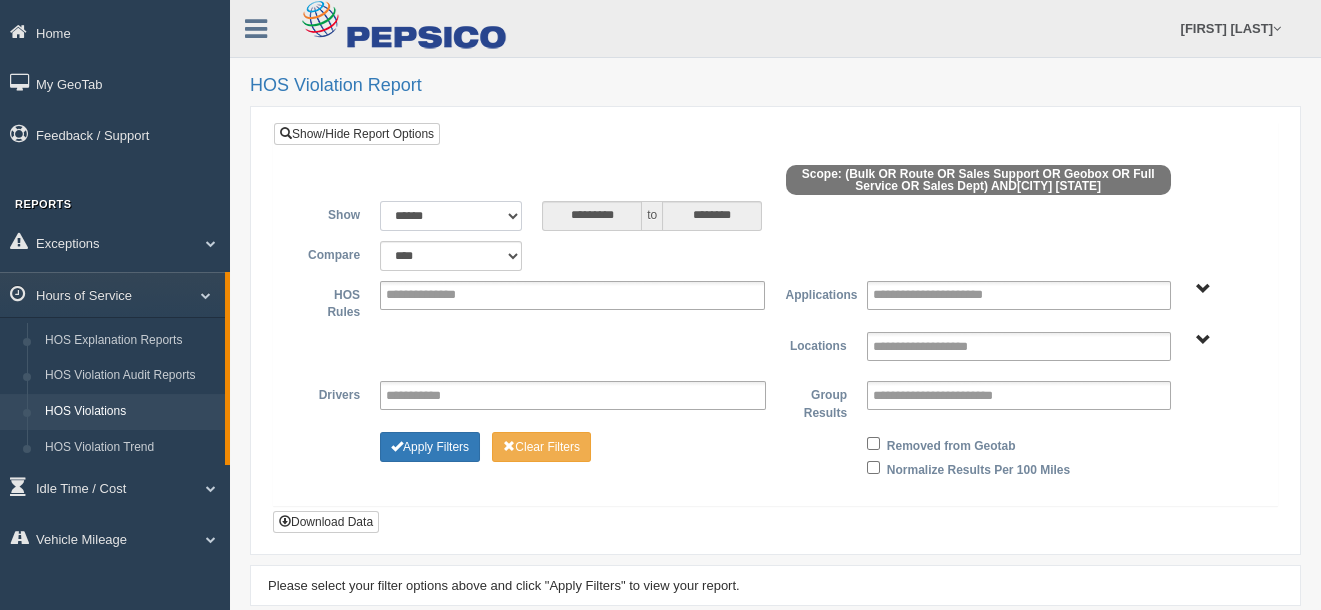 click on "**********" at bounding box center [451, 216] 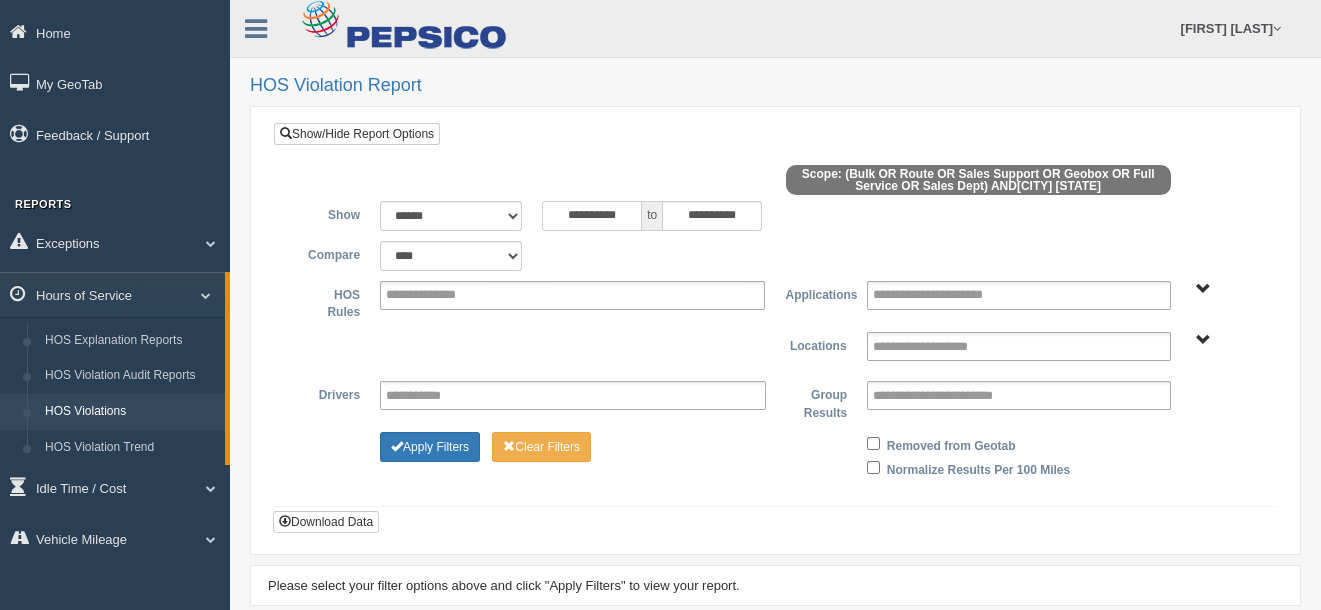 click on "**********" at bounding box center [592, 216] 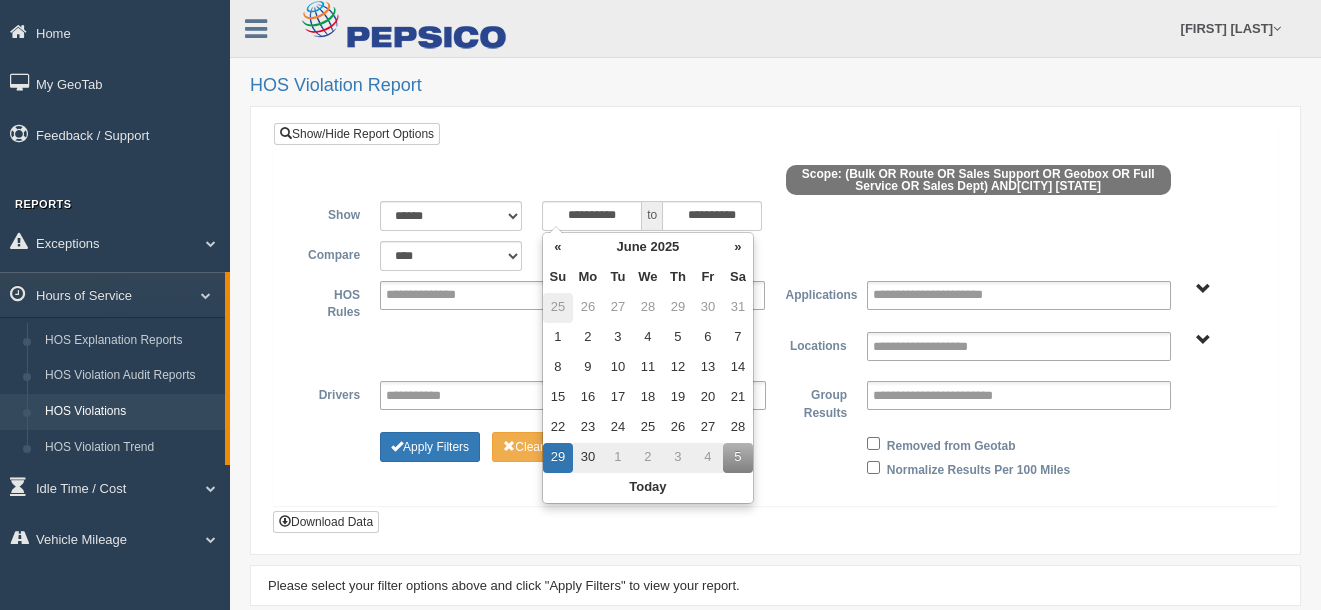 click on "25" at bounding box center [558, 308] 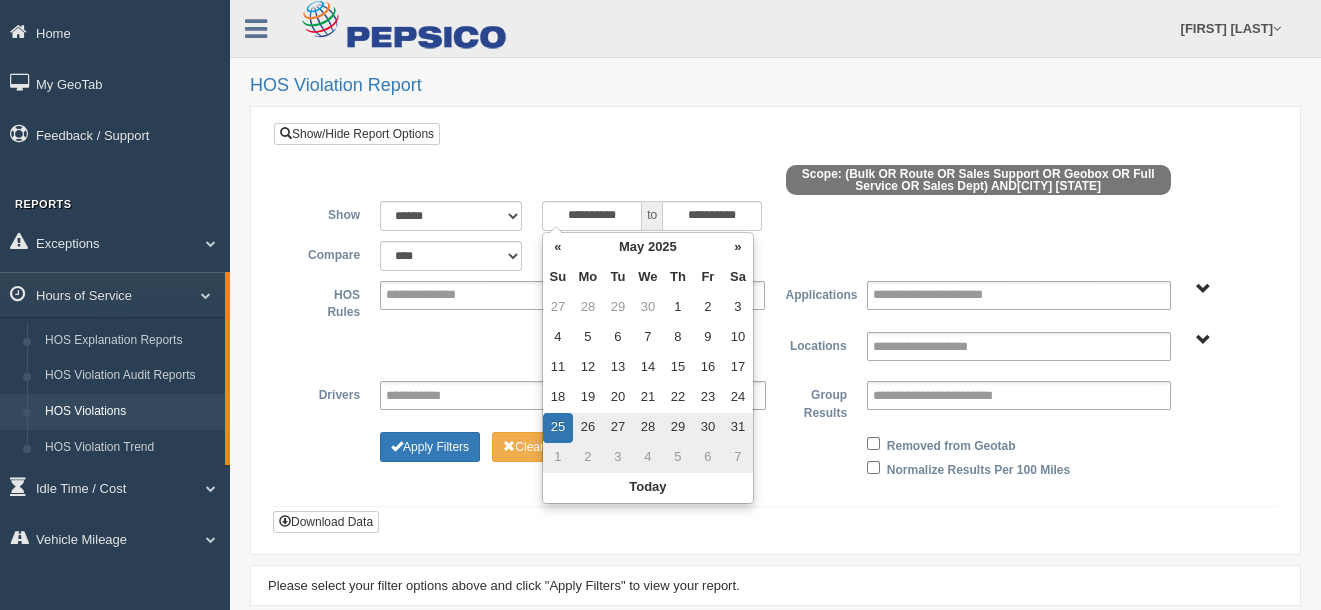 click on "**********" at bounding box center (775, 327) 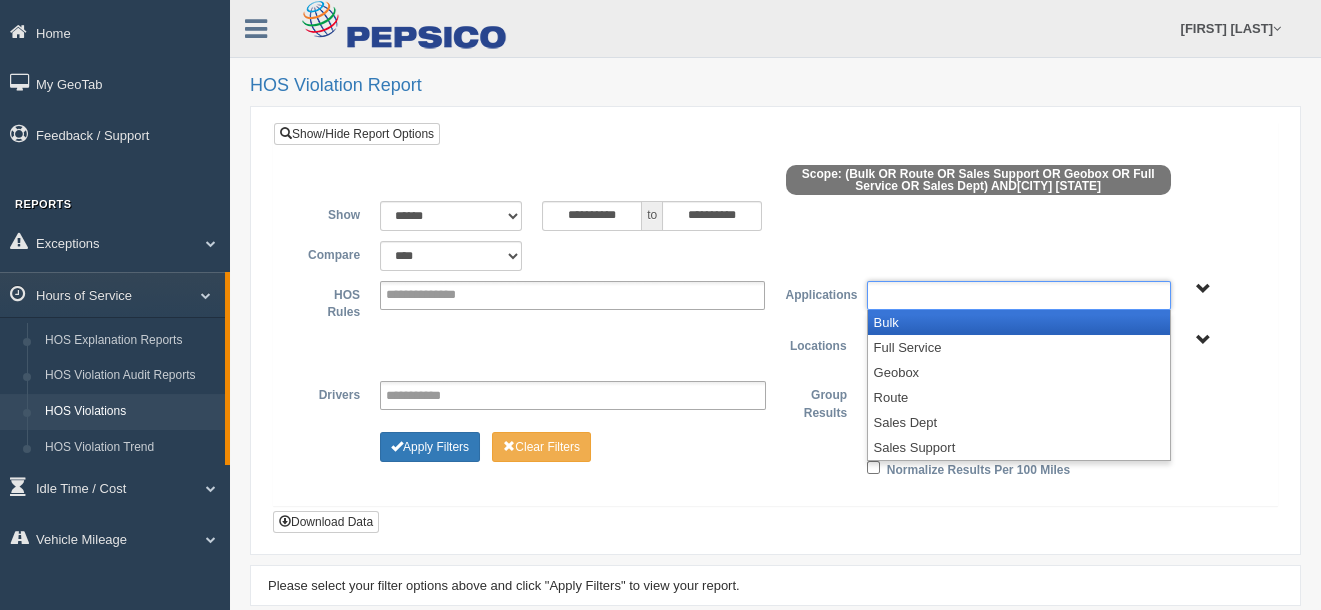 click at bounding box center (1019, 295) 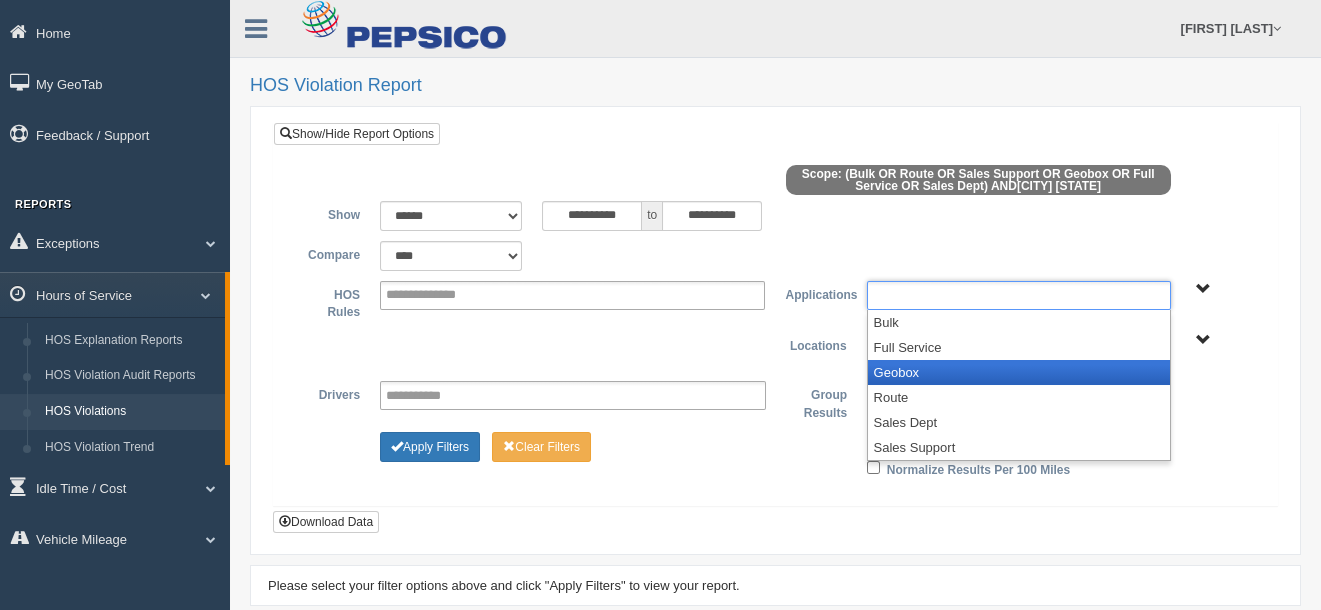 click on "Geobox" at bounding box center [1019, 372] 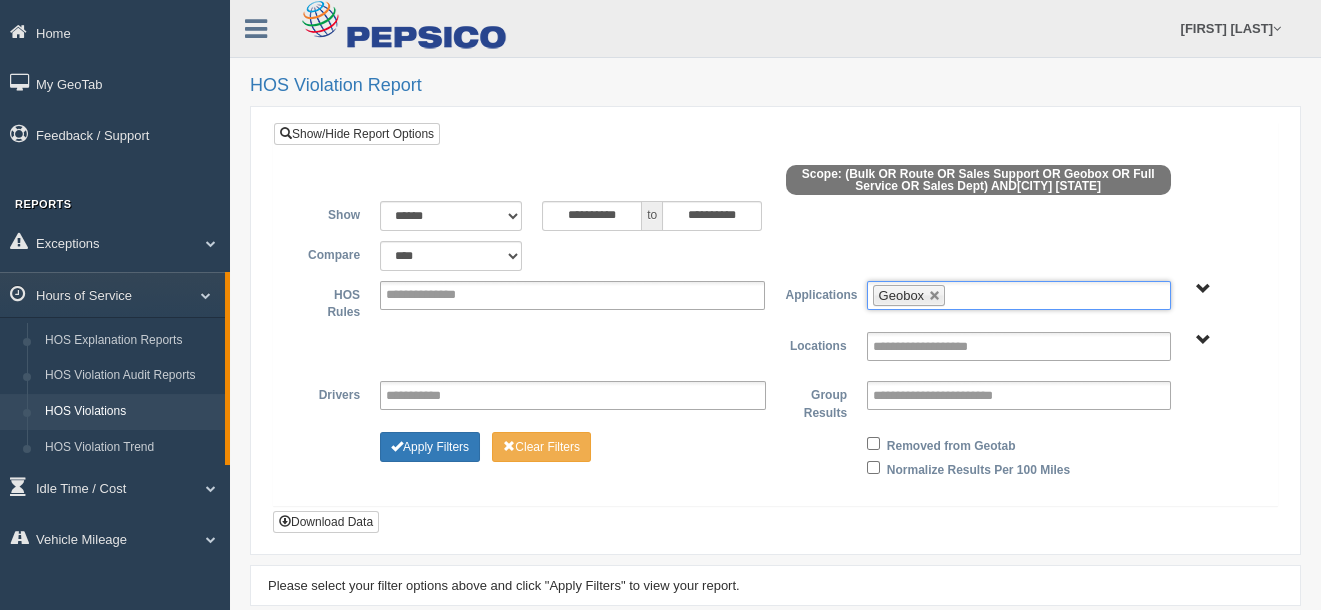 click on "Geobox" at bounding box center (1019, 295) 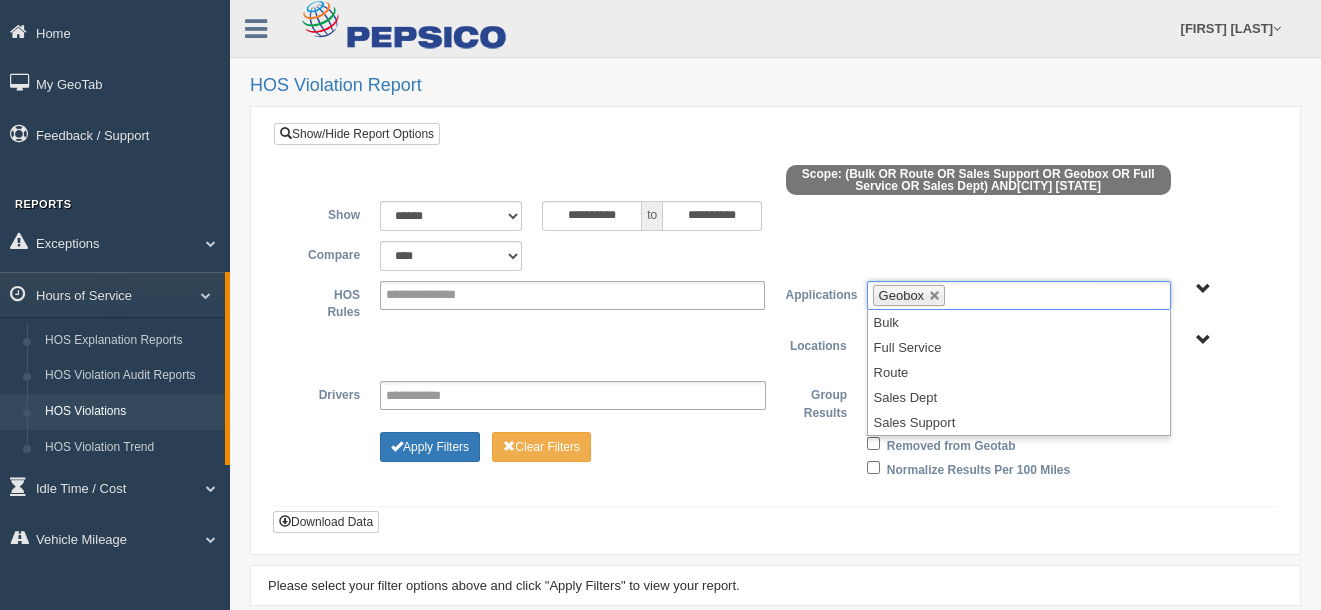 drag, startPoint x: 830, startPoint y: 493, endPoint x: 837, endPoint y: 479, distance: 15.652476 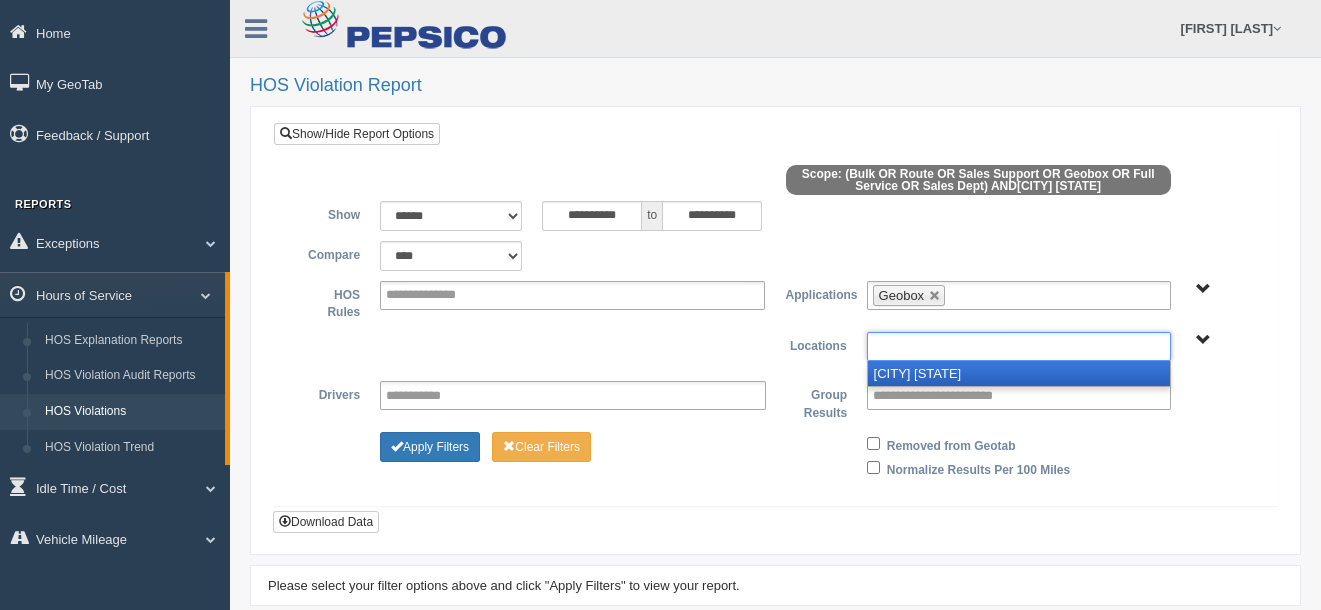 click at bounding box center [942, 346] 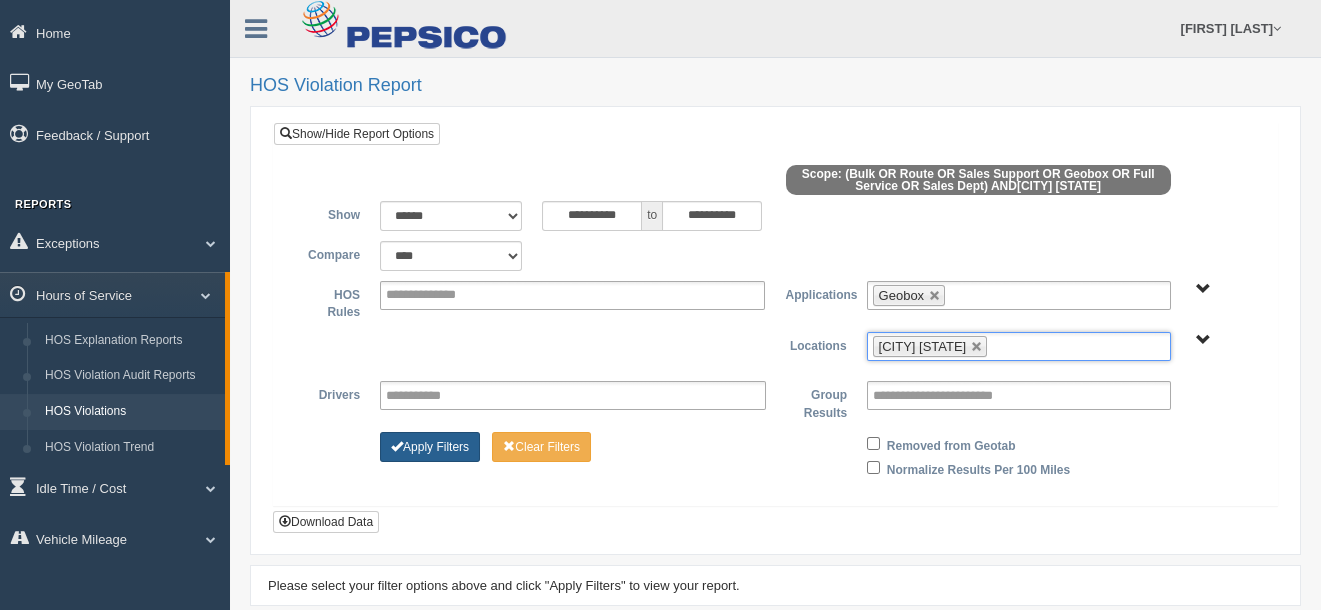 click on "Apply Filters" at bounding box center (430, 447) 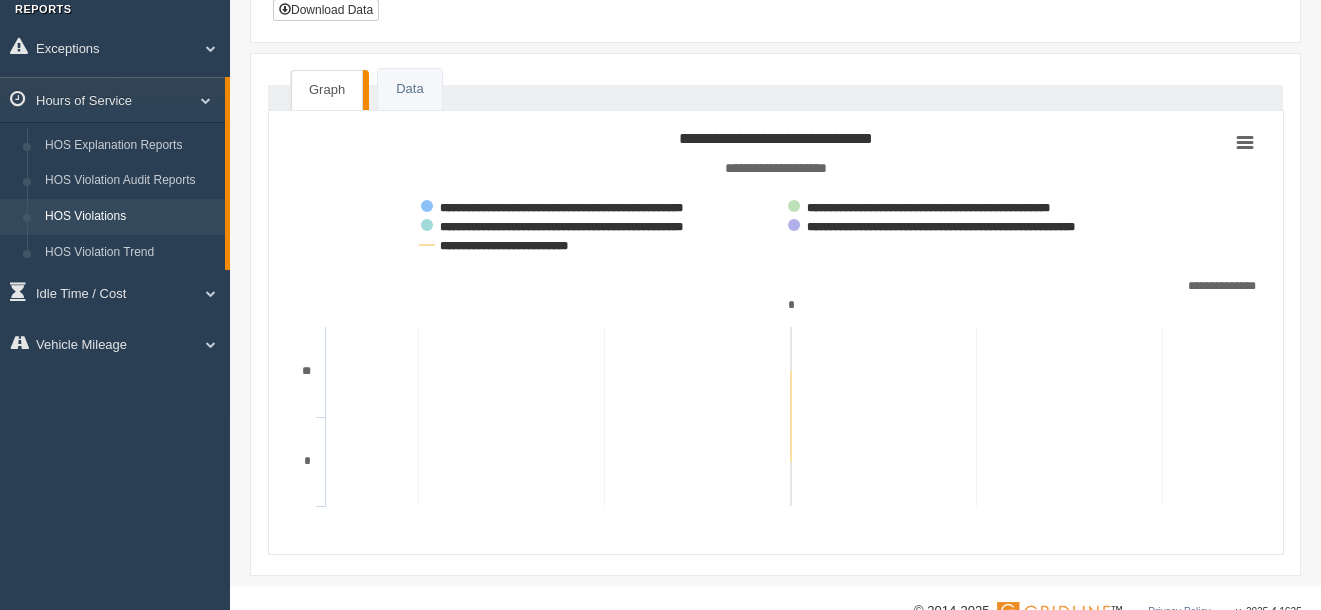scroll, scrollTop: 200, scrollLeft: 0, axis: vertical 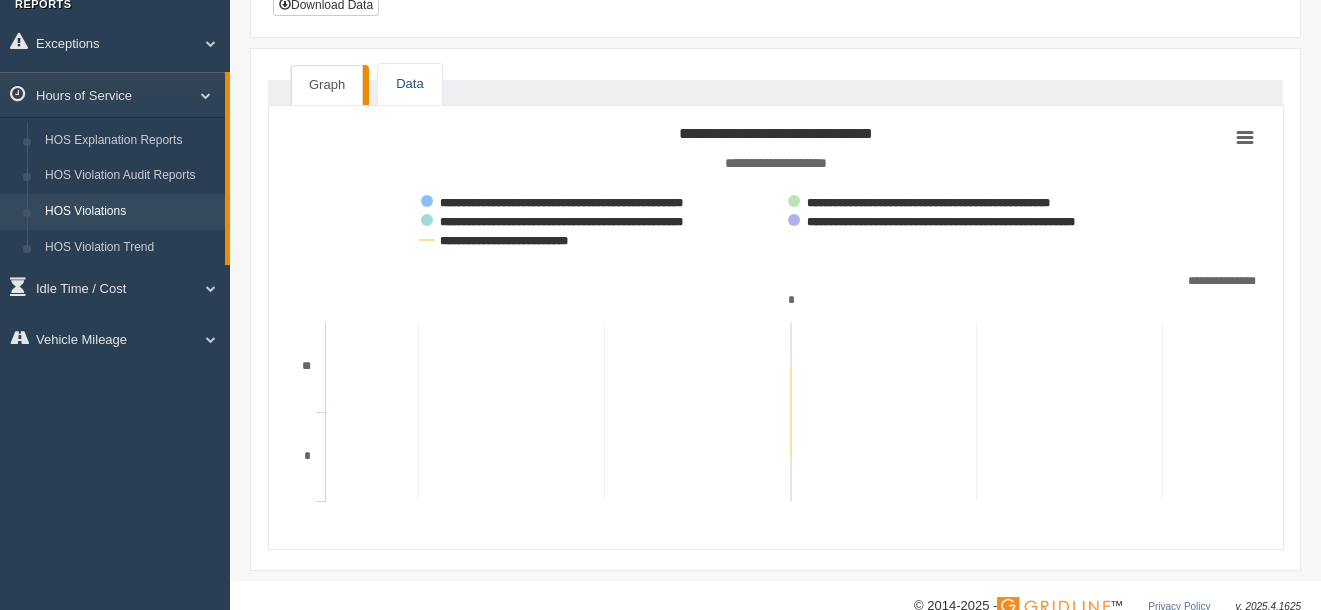 click on "Data" at bounding box center (409, 84) 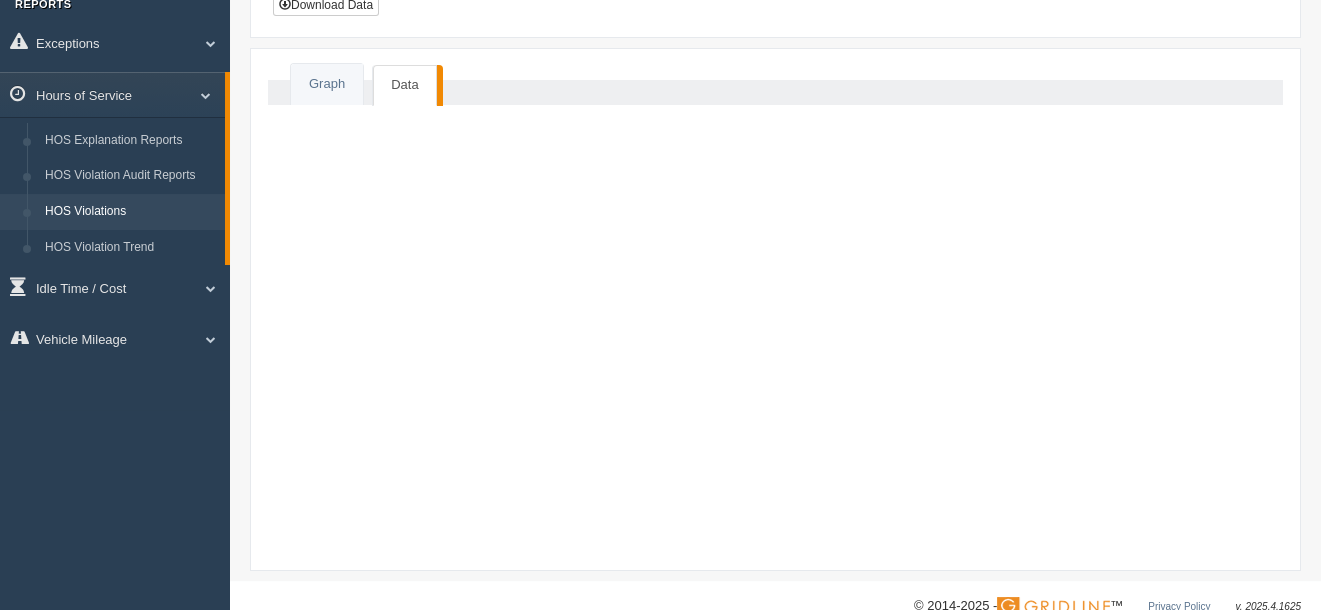 scroll, scrollTop: 0, scrollLeft: 0, axis: both 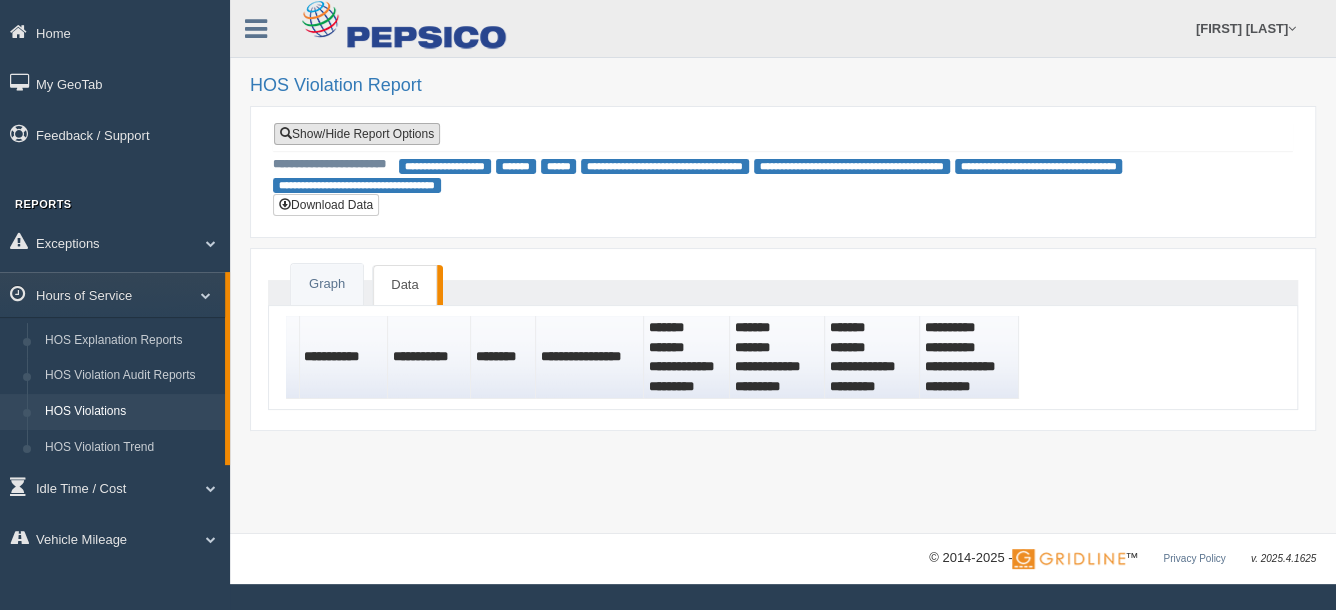 click on "Show/Hide Report Options" at bounding box center [357, 134] 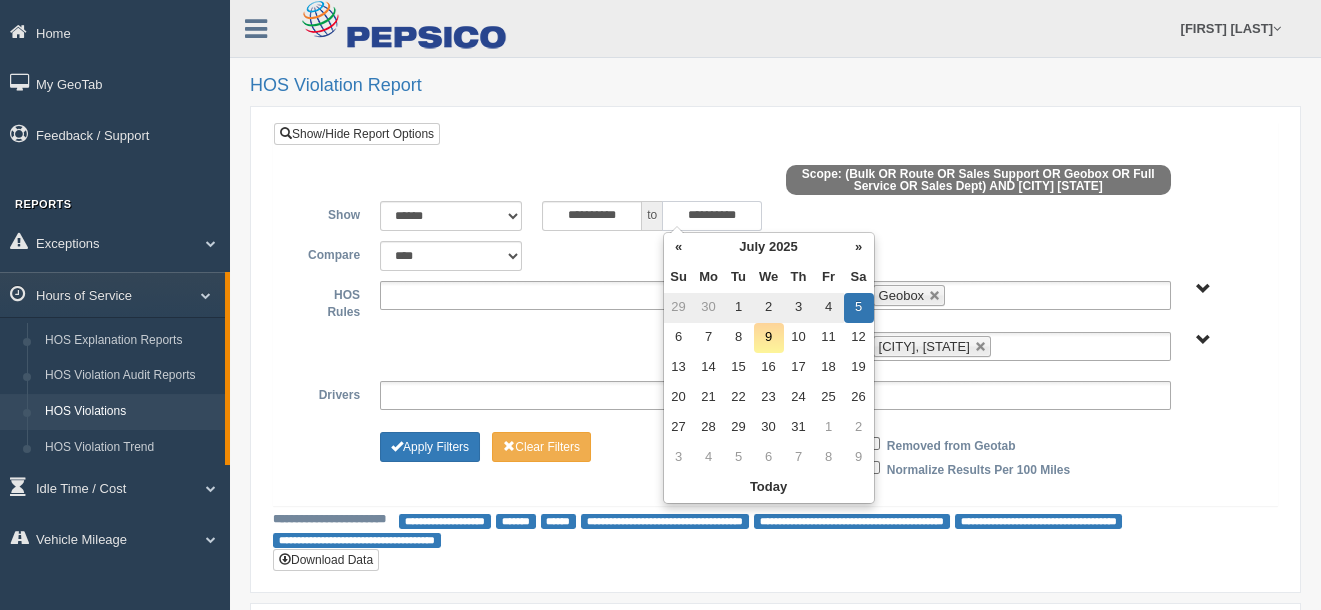 click on "**********" at bounding box center [712, 216] 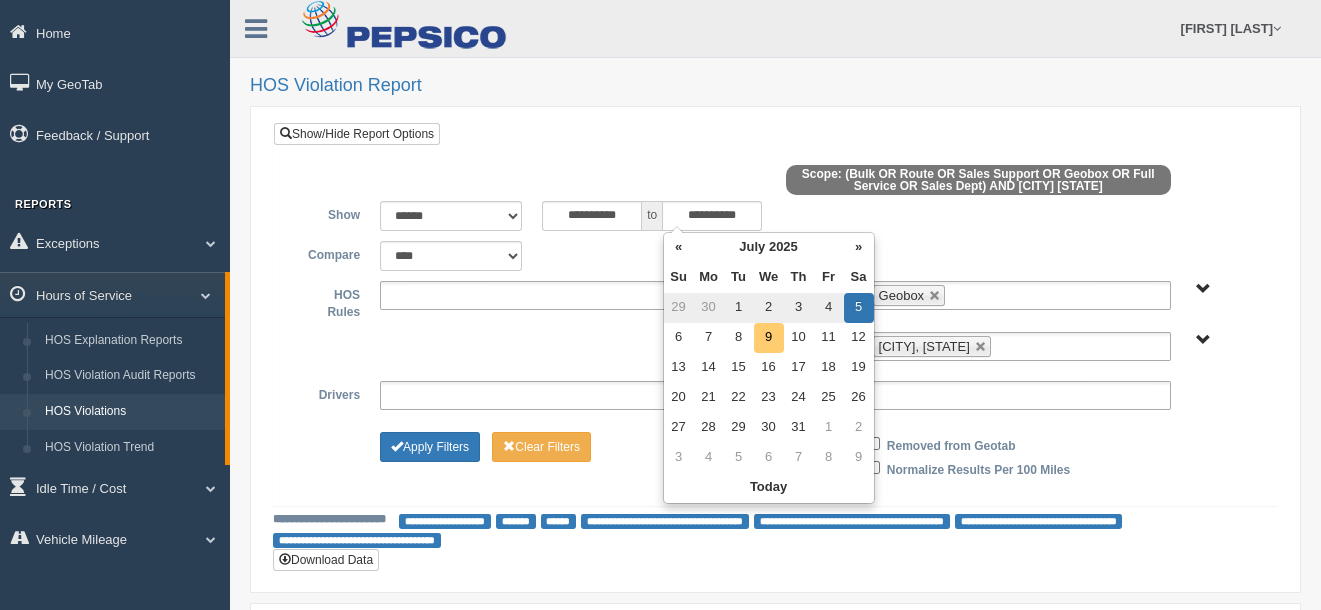 click on "9" at bounding box center [769, 338] 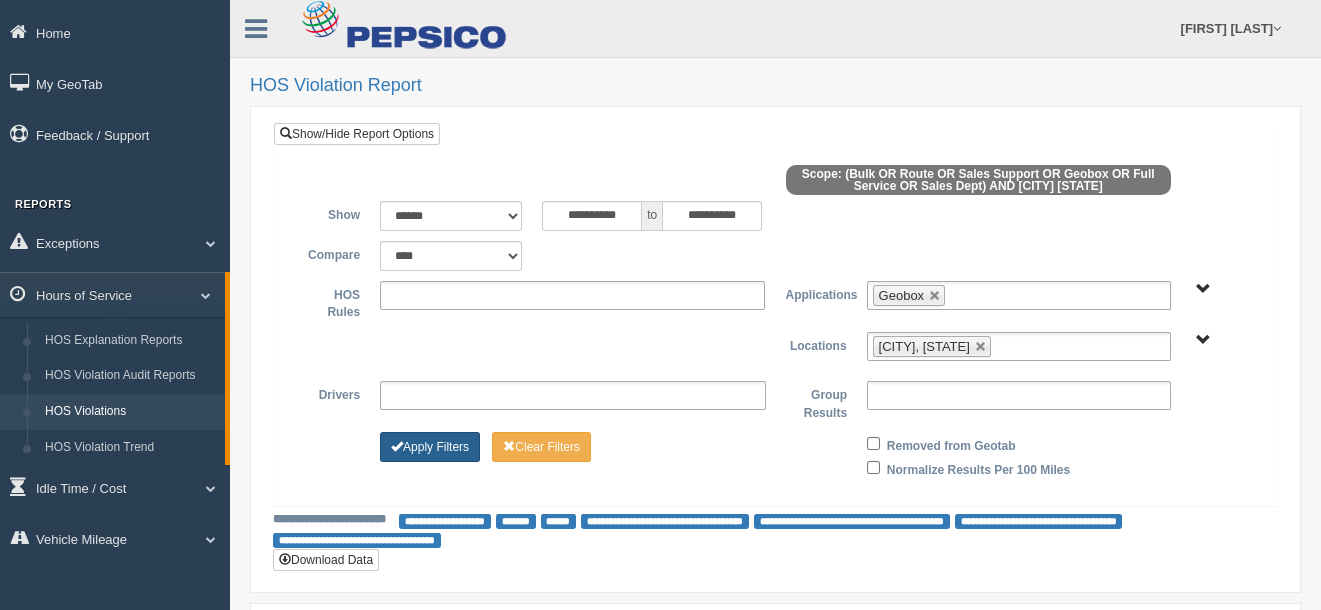 click on "Apply Filters" at bounding box center [430, 447] 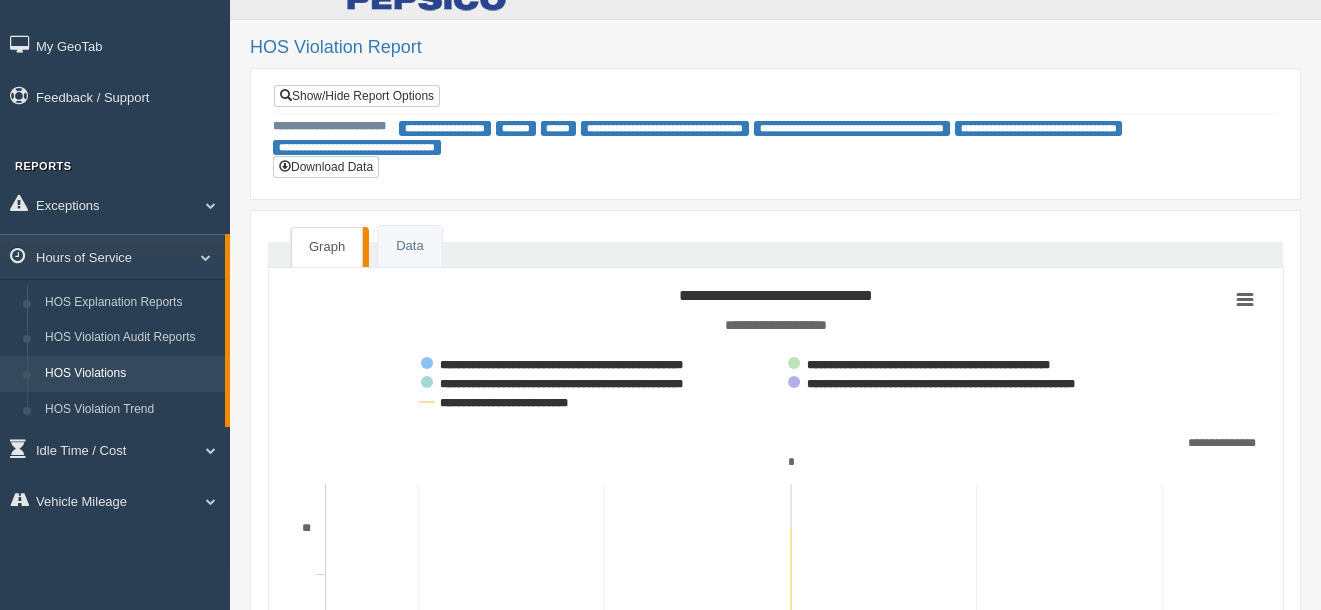 scroll, scrollTop: 100, scrollLeft: 0, axis: vertical 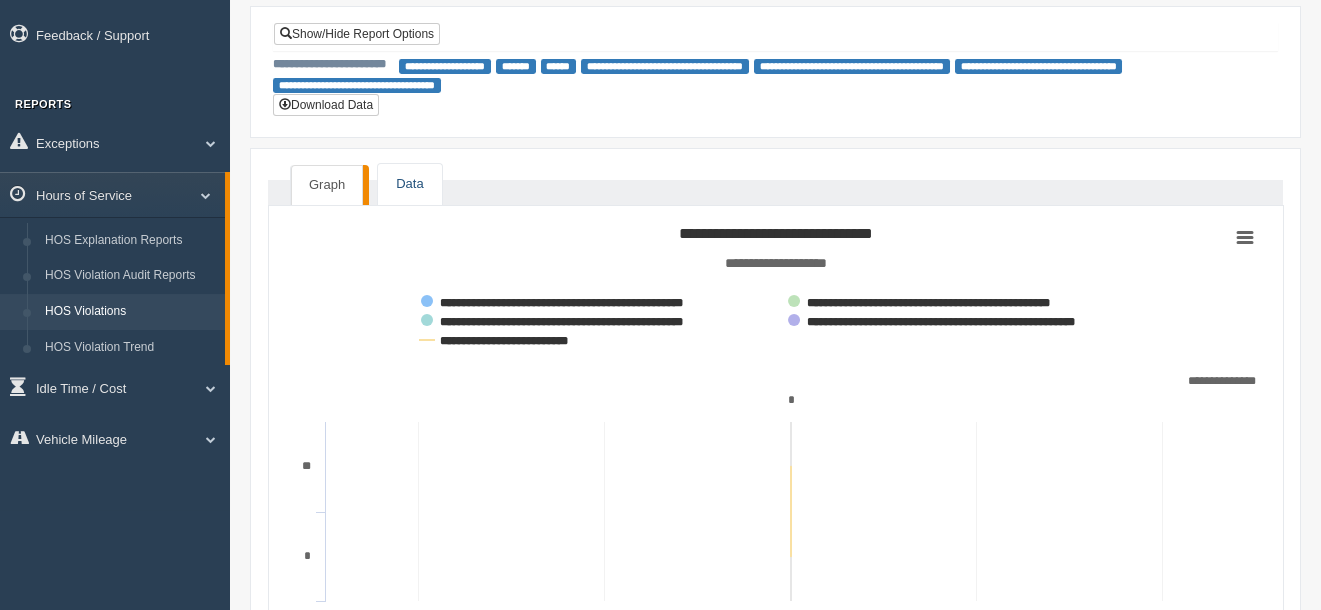 click on "Data" at bounding box center [409, 184] 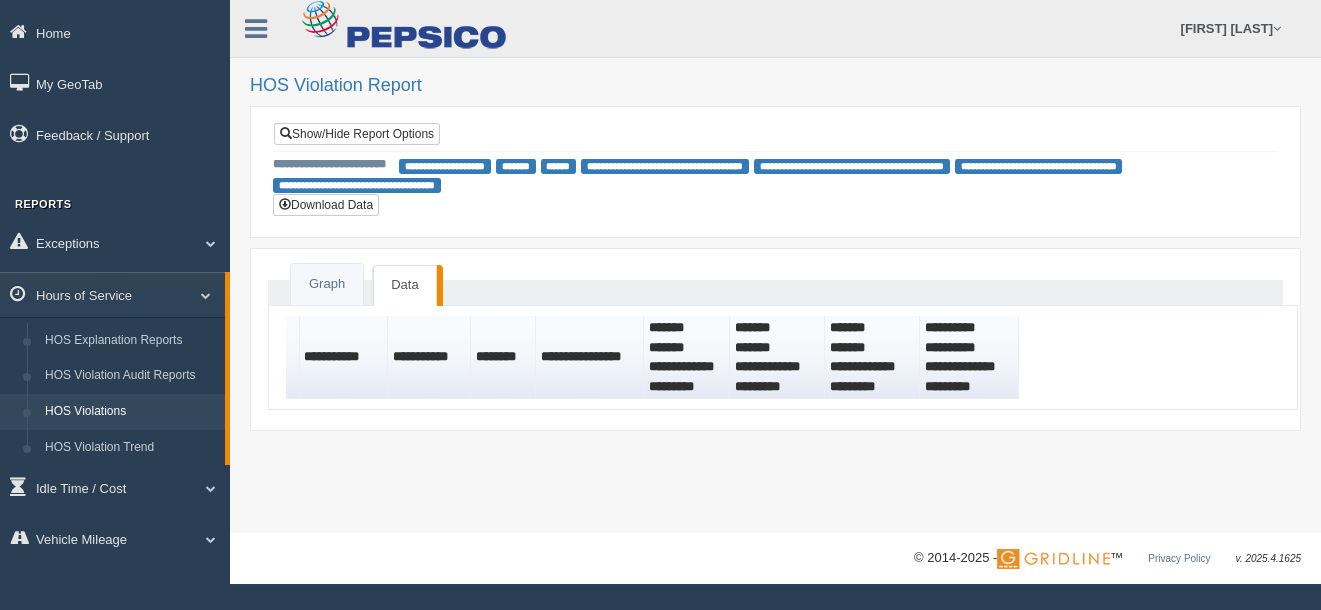 scroll, scrollTop: 0, scrollLeft: 0, axis: both 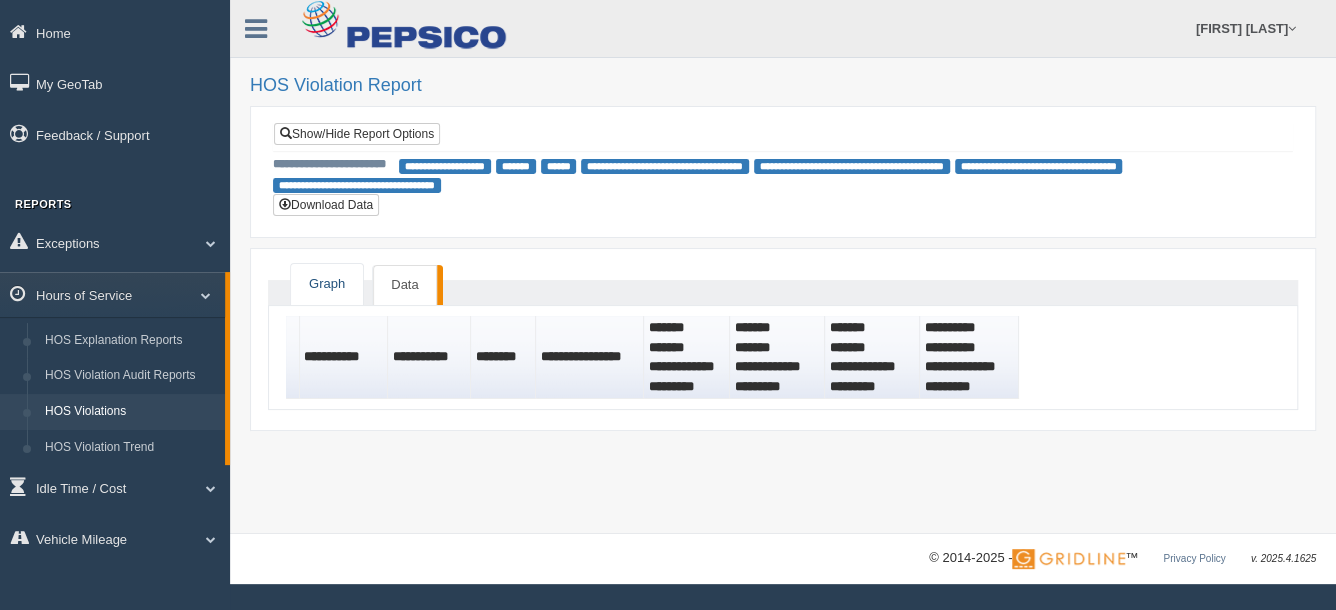 click on "Graph" at bounding box center (327, 284) 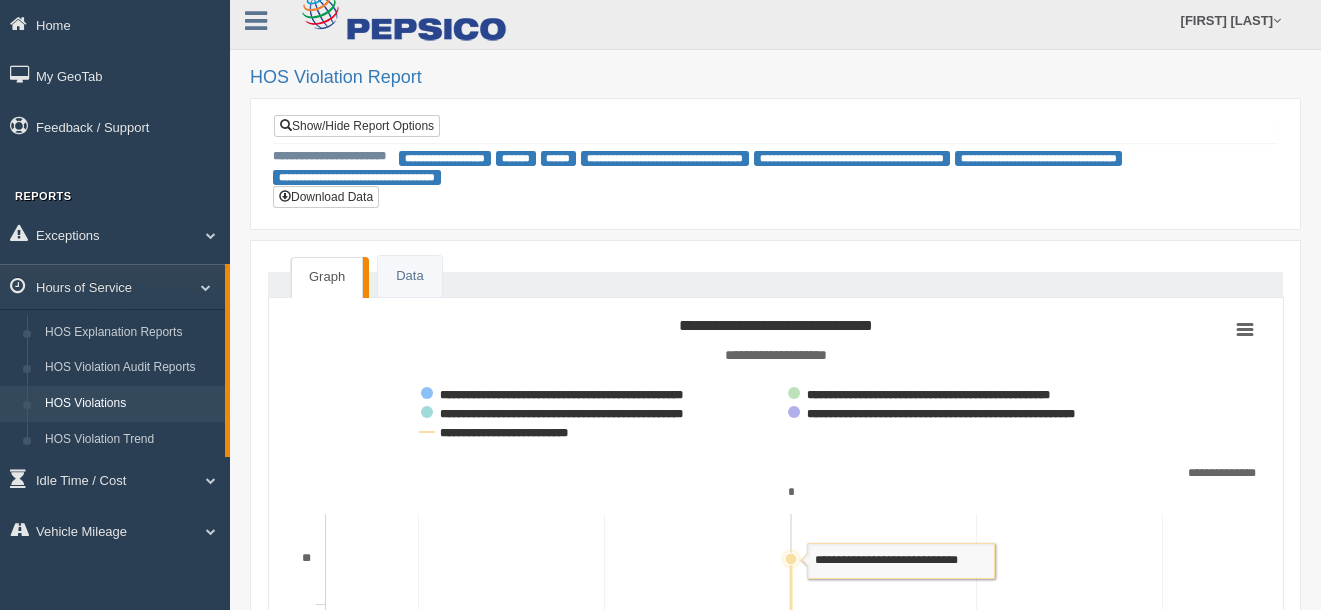 scroll, scrollTop: 0, scrollLeft: 0, axis: both 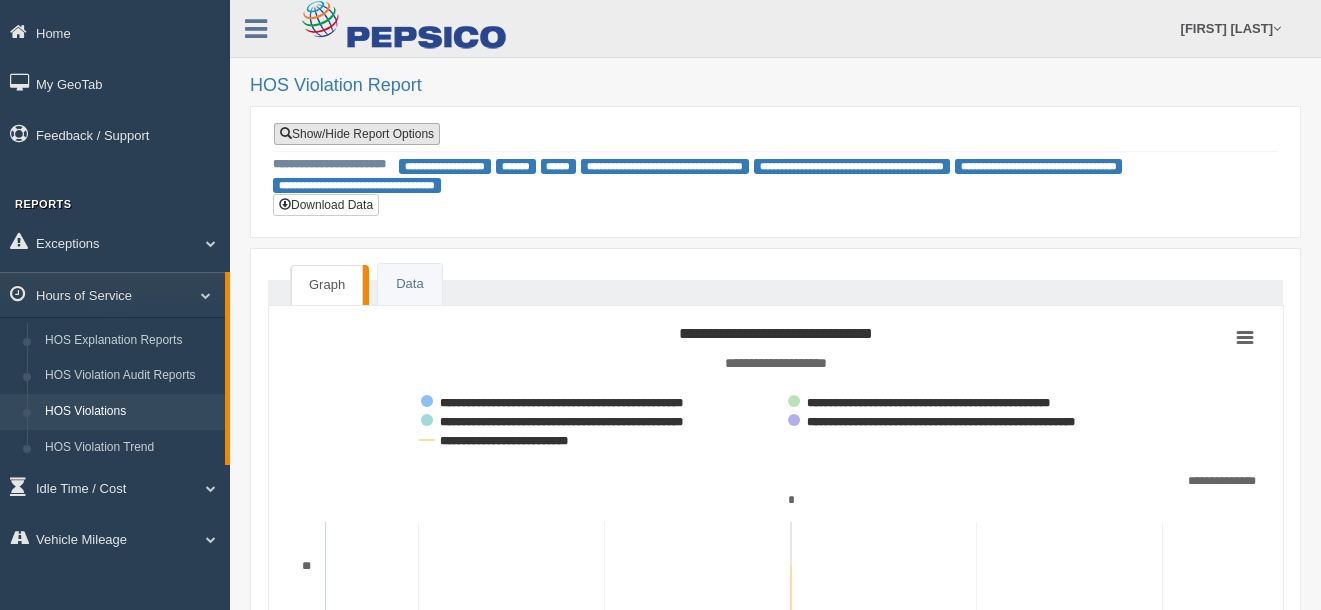 click on "Show/Hide Report Options" at bounding box center [357, 134] 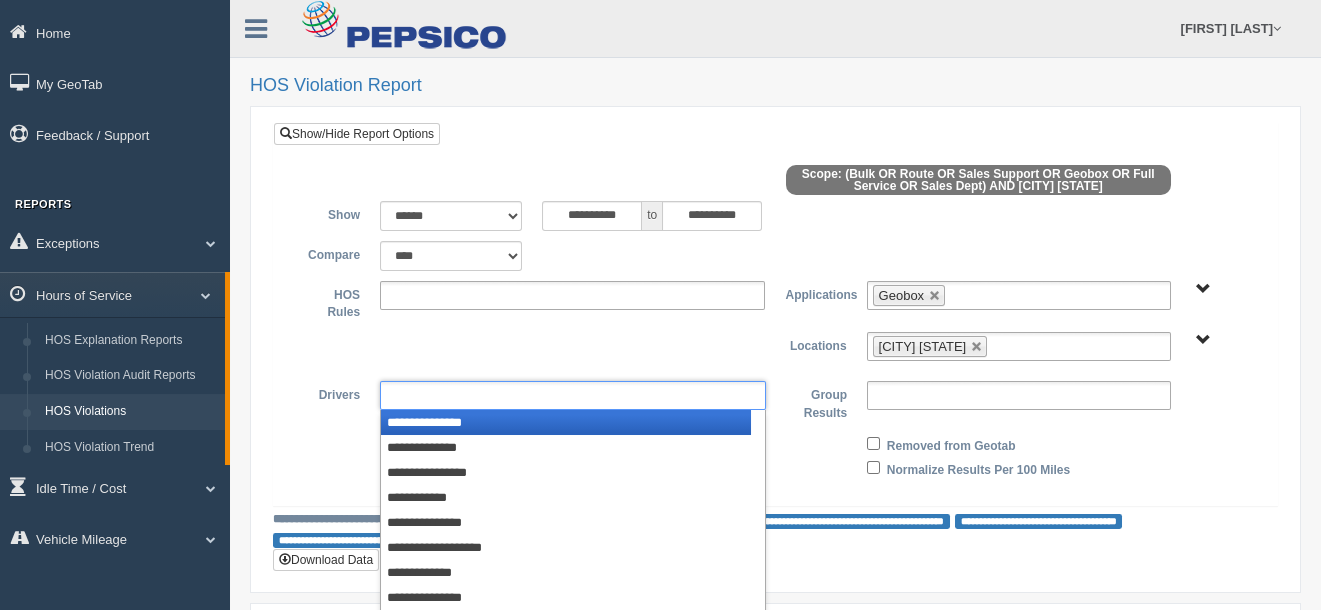 click at bounding box center (573, 395) 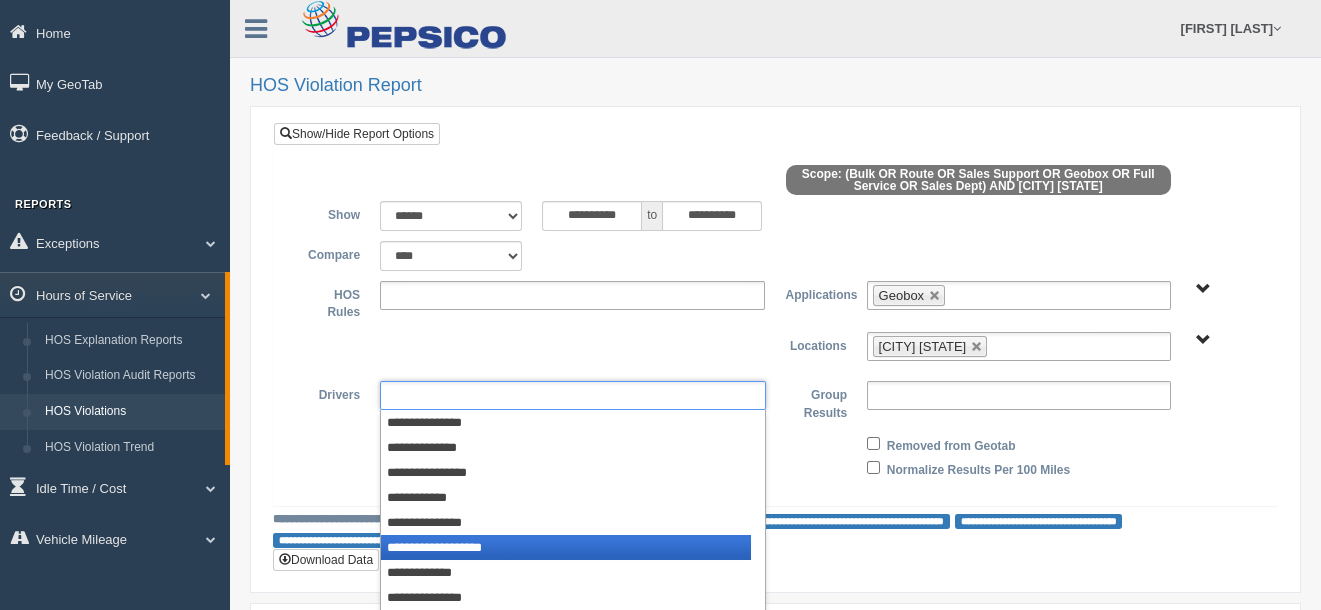 click on "**********" at bounding box center (566, 547) 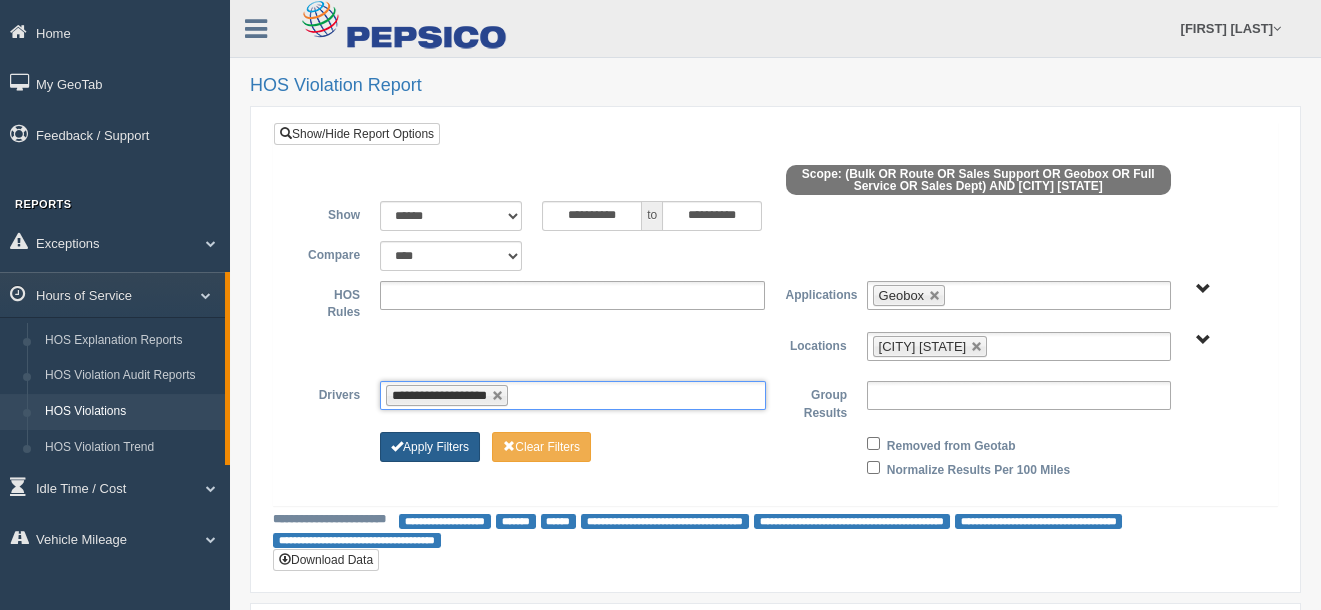 click on "Apply Filters" at bounding box center [430, 447] 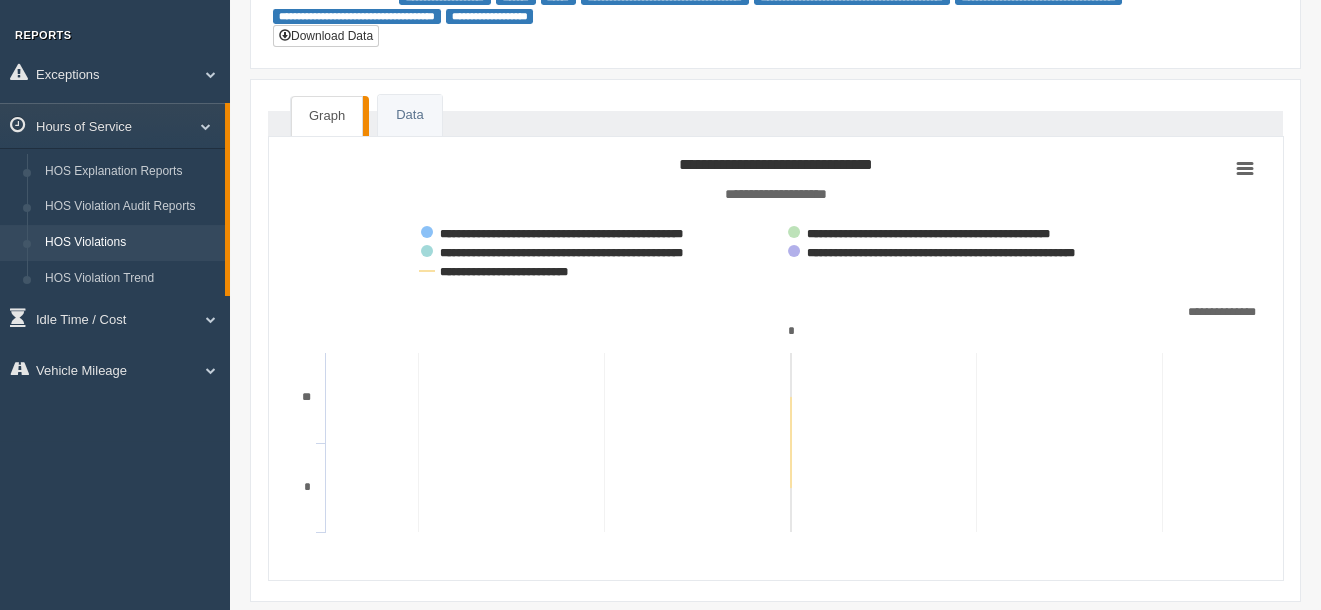 scroll, scrollTop: 237, scrollLeft: 0, axis: vertical 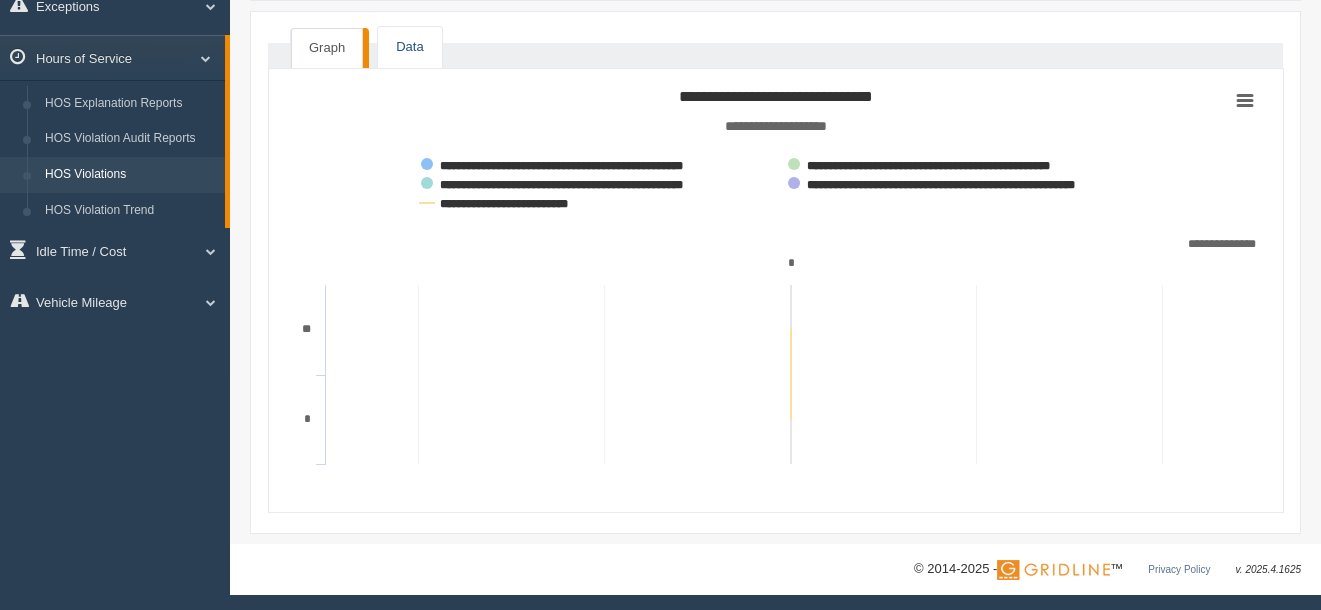 click on "Data" at bounding box center [409, 47] 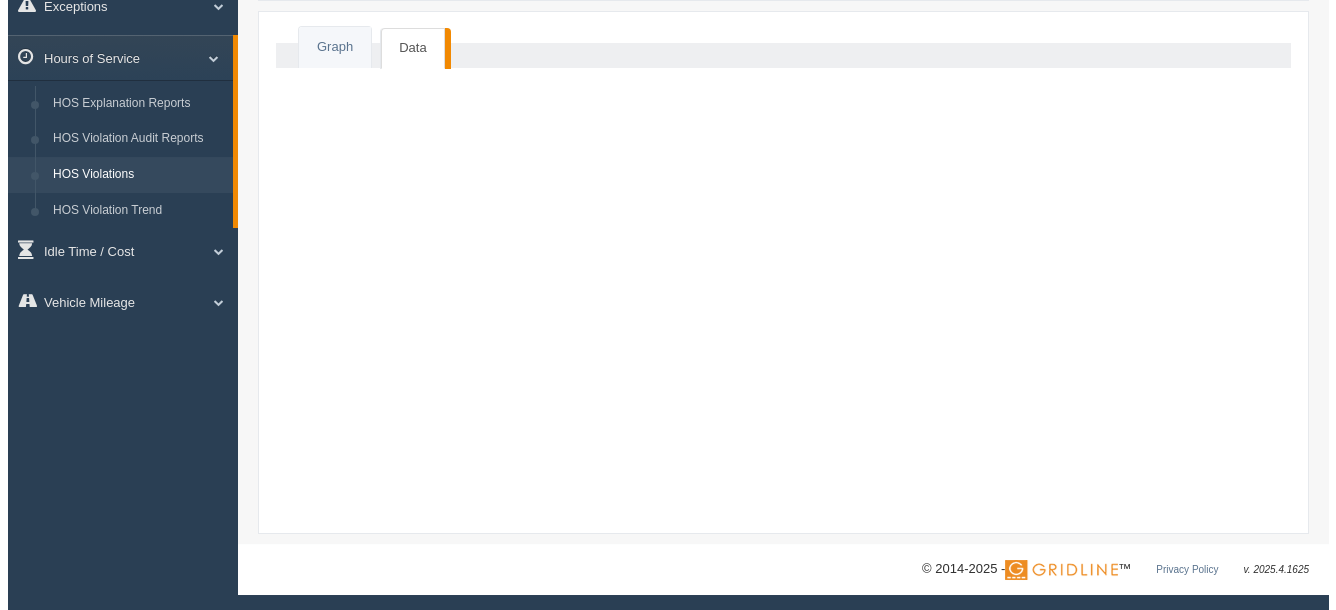 scroll, scrollTop: 0, scrollLeft: 0, axis: both 